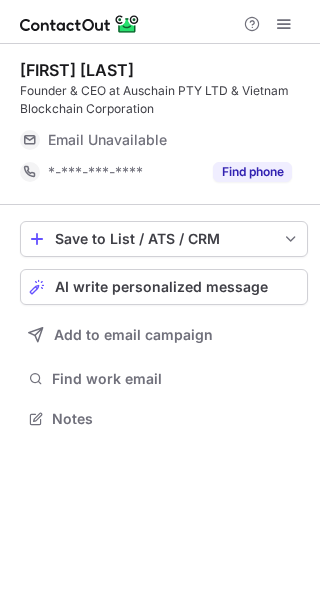scroll, scrollTop: 0, scrollLeft: 0, axis: both 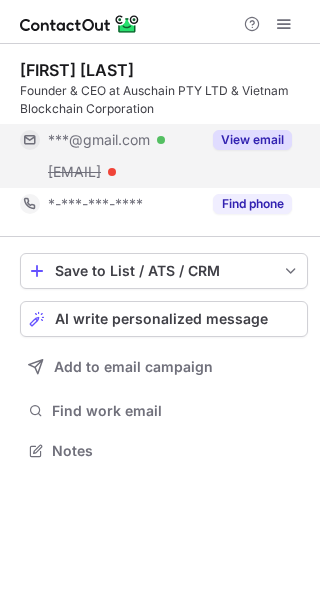 click on "View email" at bounding box center (252, 140) 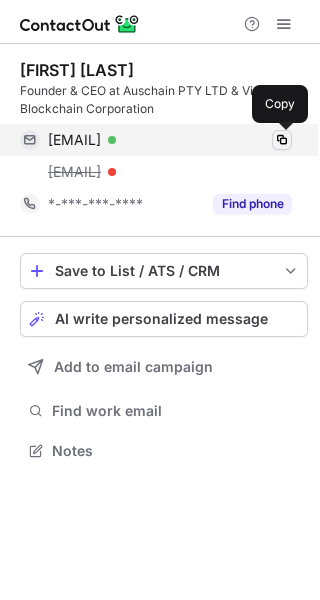click at bounding box center [282, 140] 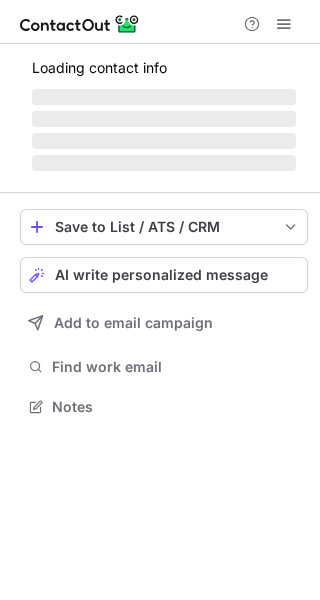 scroll, scrollTop: 0, scrollLeft: 0, axis: both 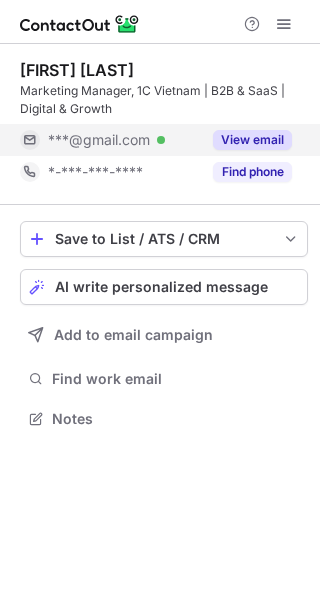 click on "View email" at bounding box center (246, 140) 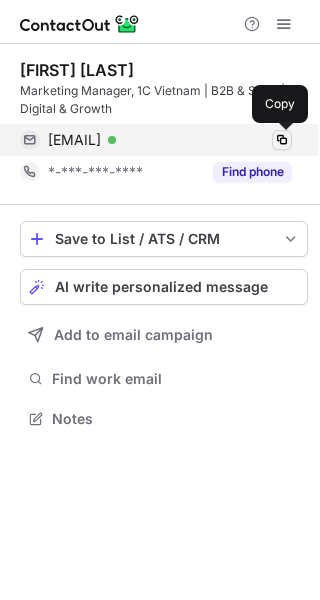 click at bounding box center (282, 140) 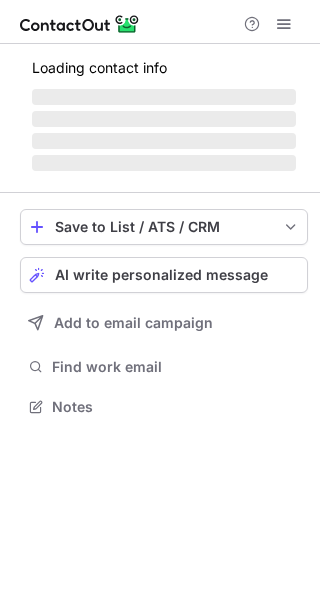scroll, scrollTop: 0, scrollLeft: 0, axis: both 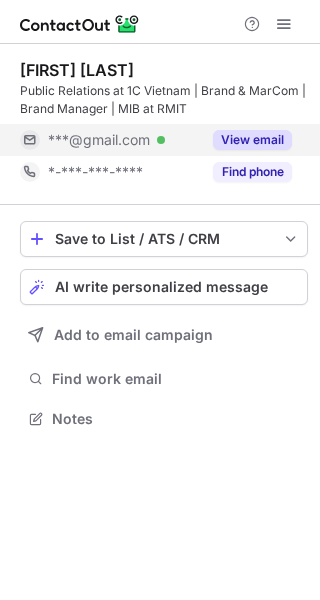 click on "View email" at bounding box center [252, 140] 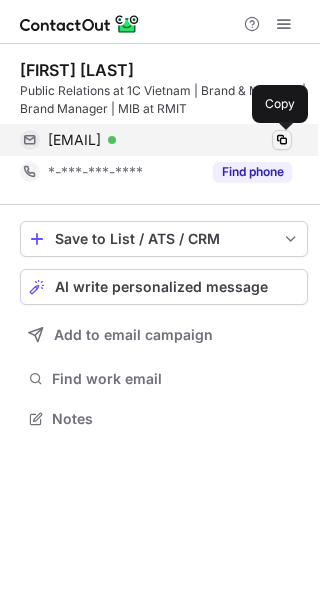 click at bounding box center [282, 140] 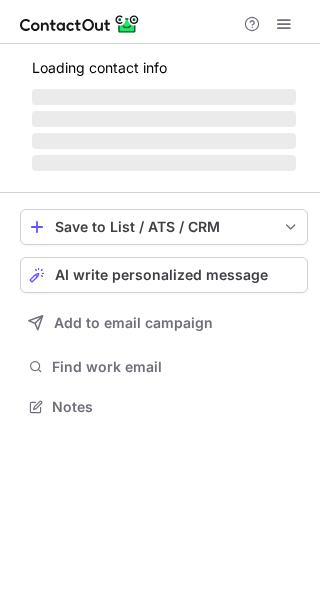 scroll, scrollTop: 0, scrollLeft: 0, axis: both 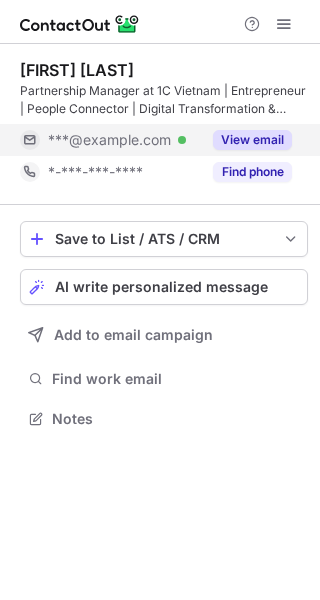 click on "View email" at bounding box center [252, 140] 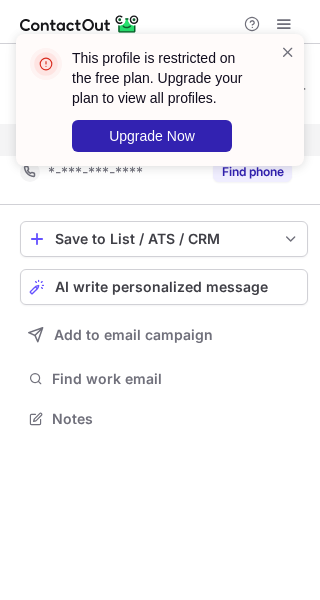 click on "This profile is restricted on the free plan. Upgrade your plan to view all profiles. Upgrade Now" at bounding box center (152, 100) 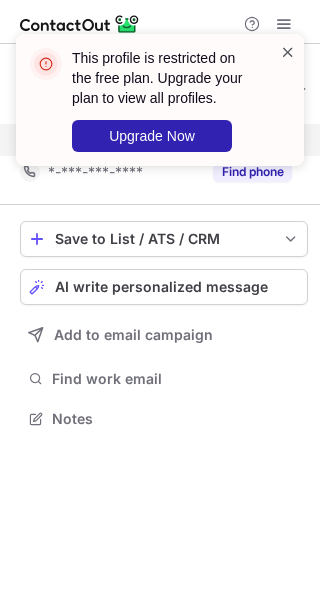 click at bounding box center [288, 52] 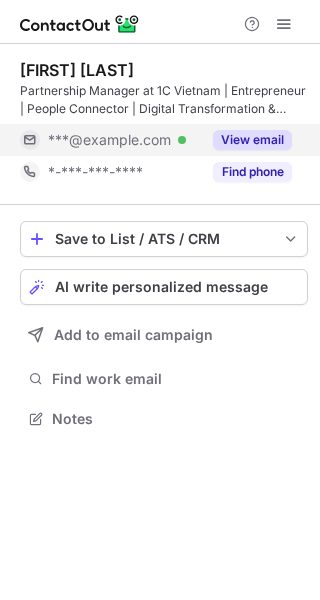 click on "This profile is restricted on the free plan. Upgrade your plan to view all profiles. Upgrade Now" at bounding box center (160, 108) 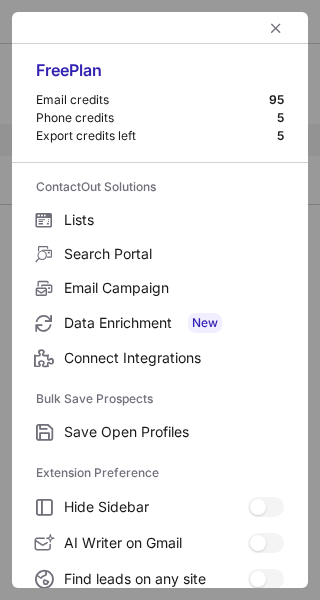 scroll, scrollTop: 233, scrollLeft: 0, axis: vertical 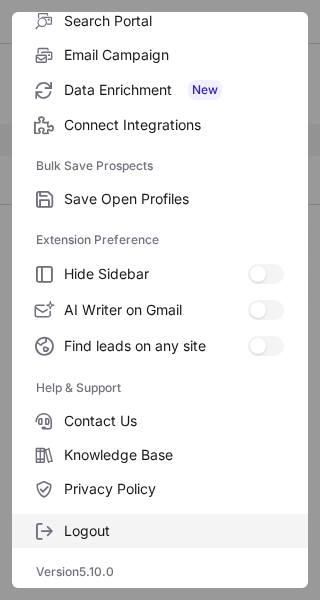 click on "Logout" at bounding box center [174, 531] 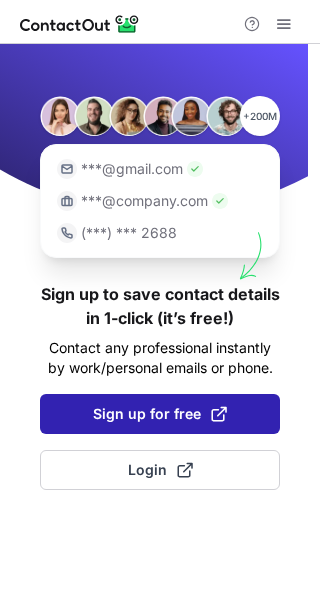 click on "Sign up for free" at bounding box center [160, 414] 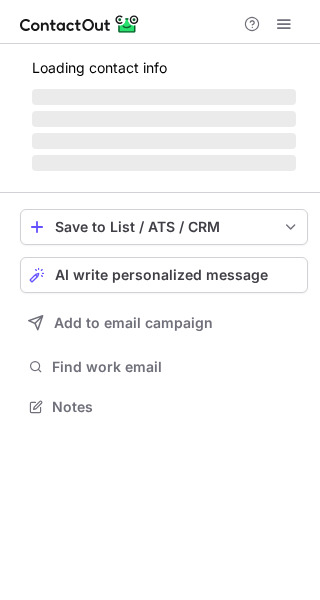 scroll, scrollTop: 0, scrollLeft: 0, axis: both 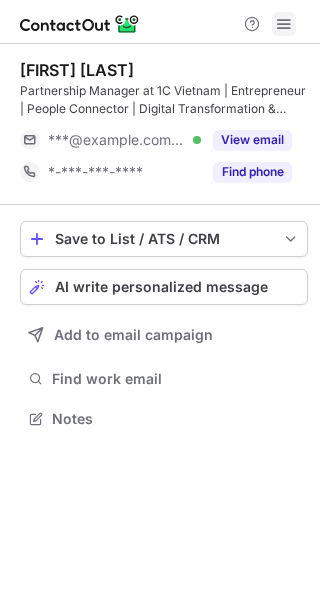click at bounding box center (284, 24) 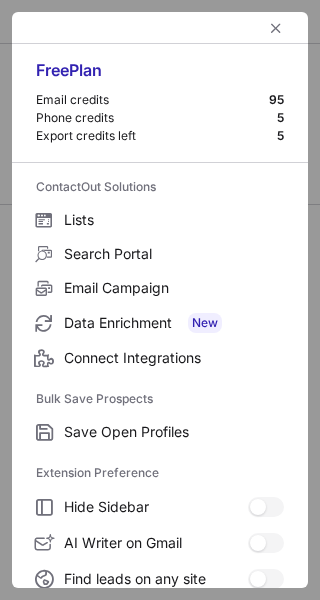 scroll, scrollTop: 233, scrollLeft: 0, axis: vertical 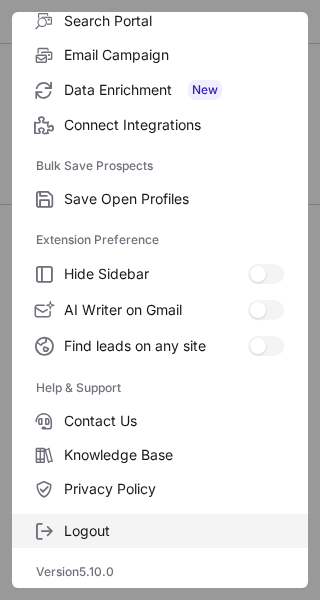 click on "Logout" at bounding box center (160, 531) 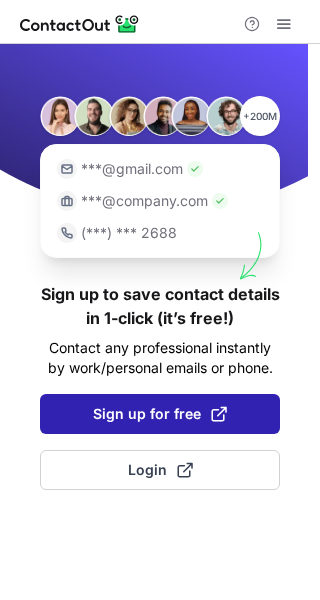 click on "Sign up for free" at bounding box center (160, 414) 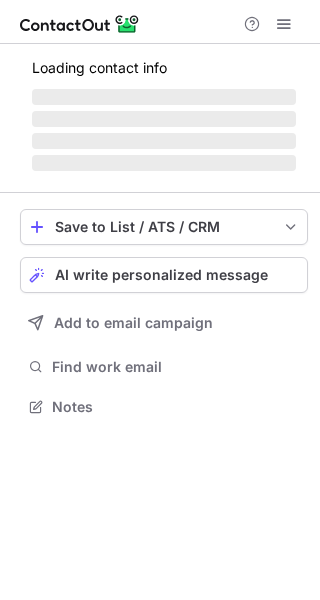scroll, scrollTop: 0, scrollLeft: 0, axis: both 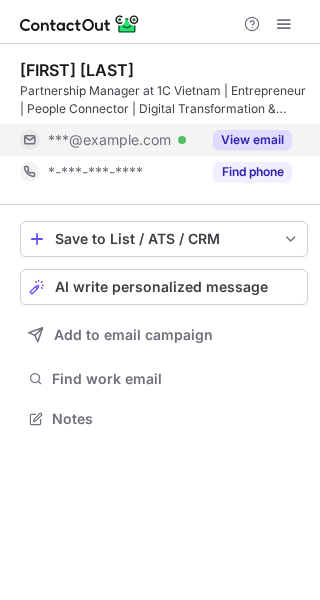 click on "View email" at bounding box center [252, 140] 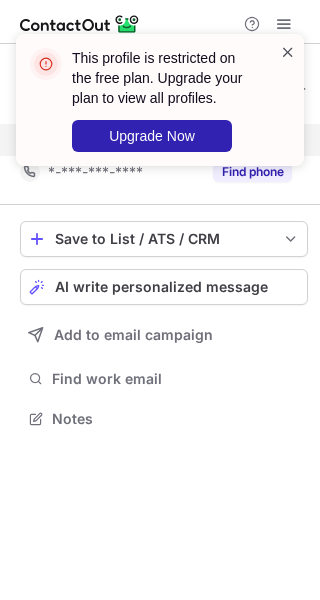click at bounding box center [288, 52] 